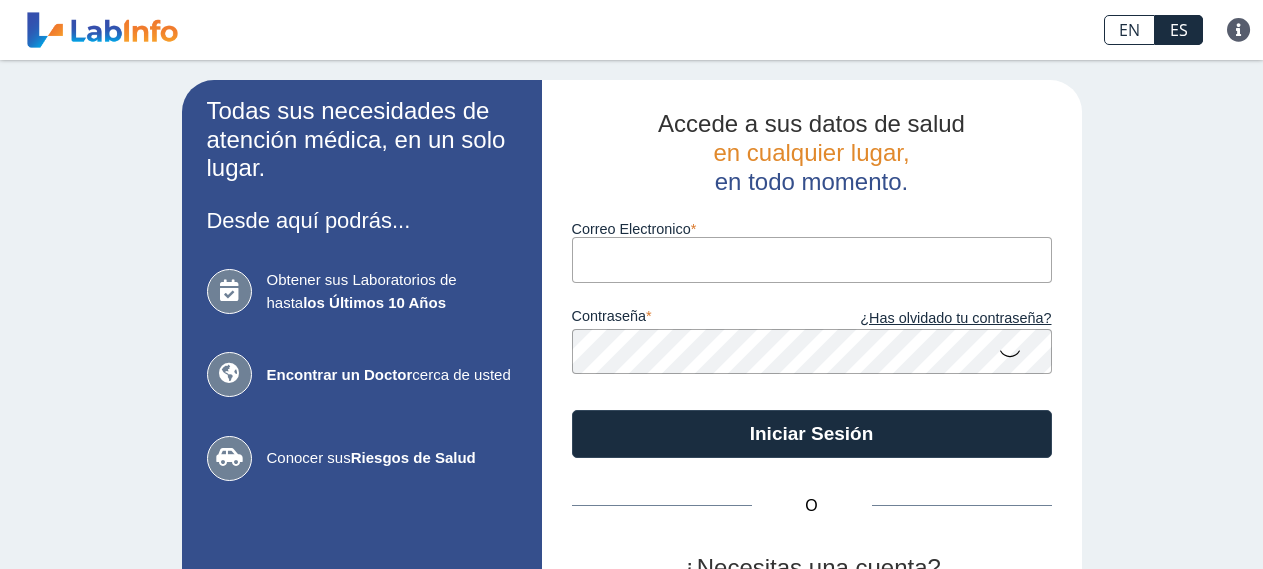 scroll, scrollTop: 0, scrollLeft: 0, axis: both 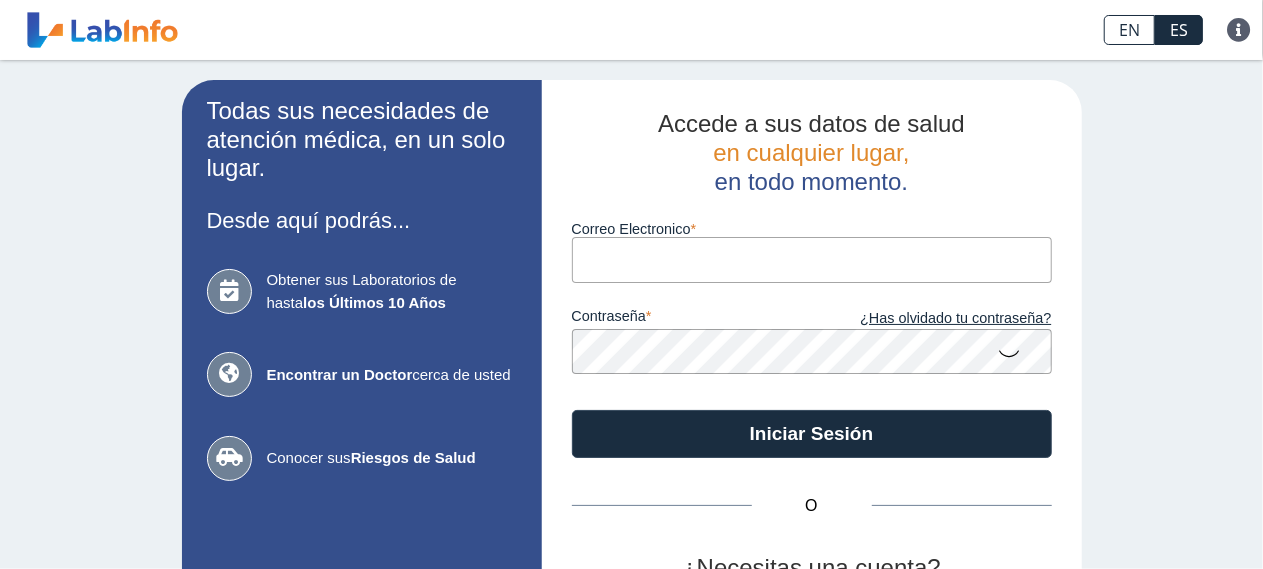 click on "Correo Electronico" at bounding box center (812, 259) 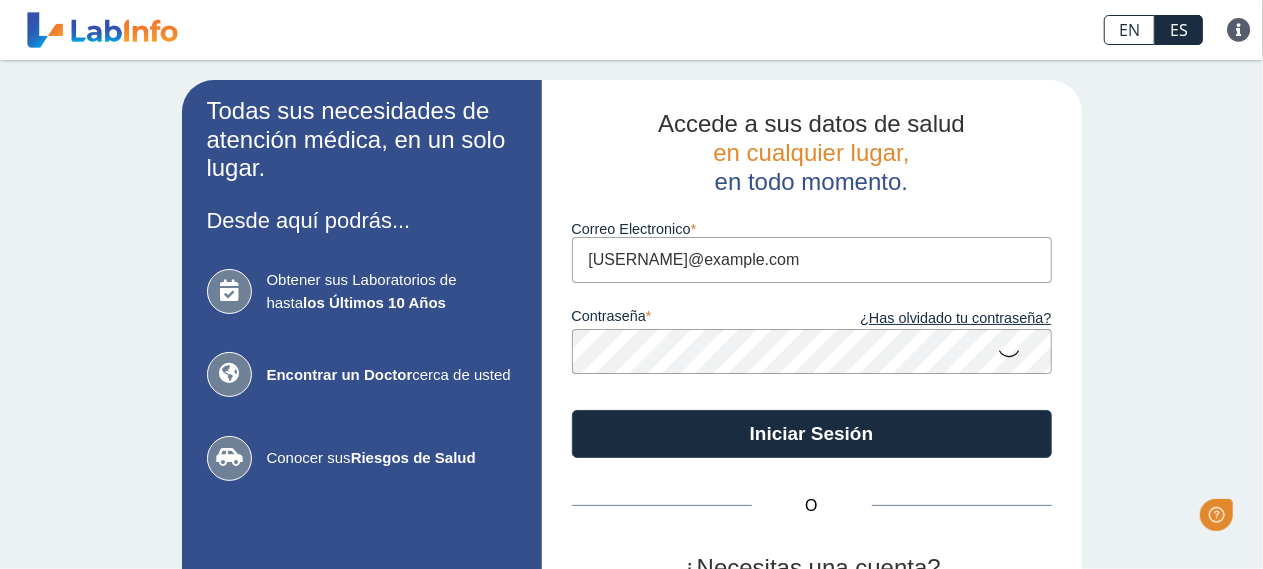 scroll, scrollTop: 0, scrollLeft: 0, axis: both 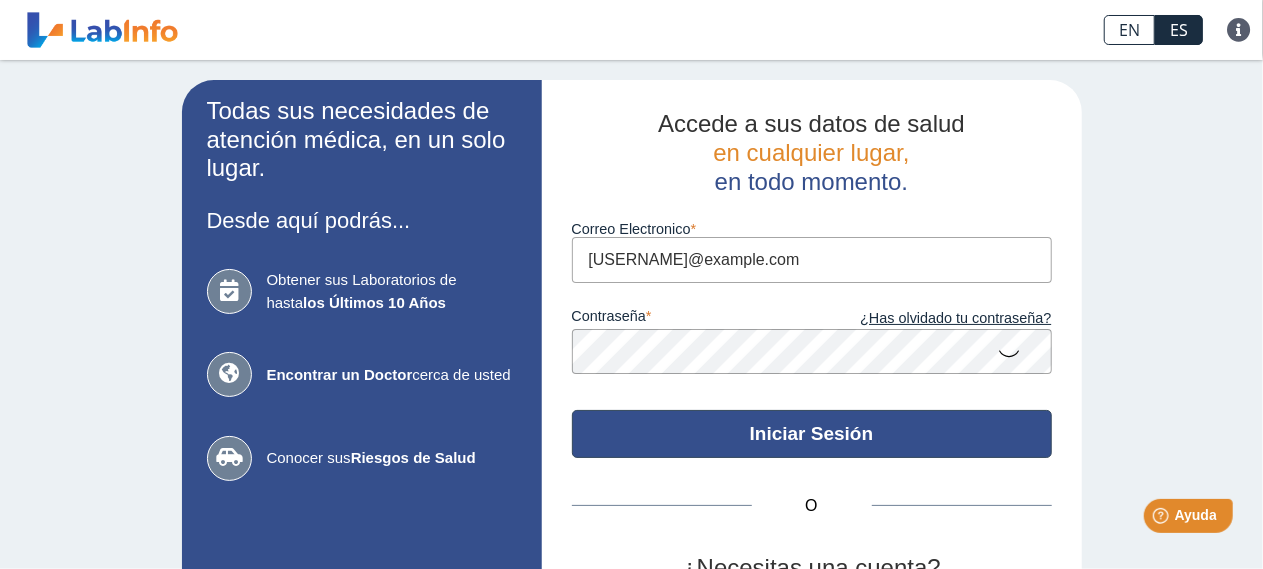 click on "Iniciar Sesión" 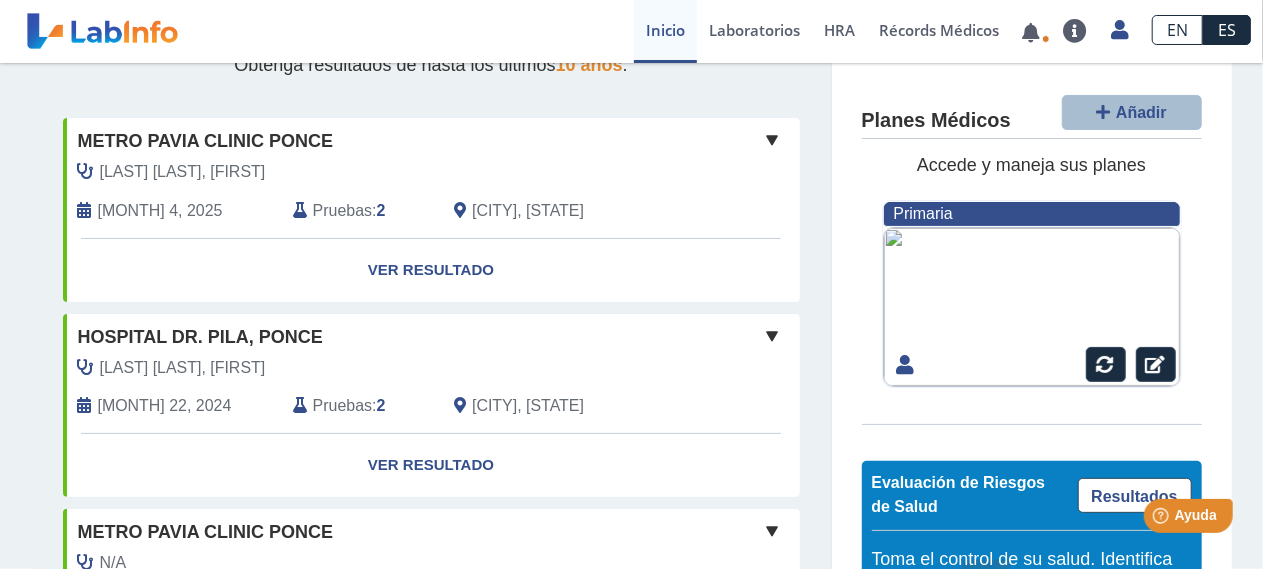 scroll, scrollTop: 0, scrollLeft: 0, axis: both 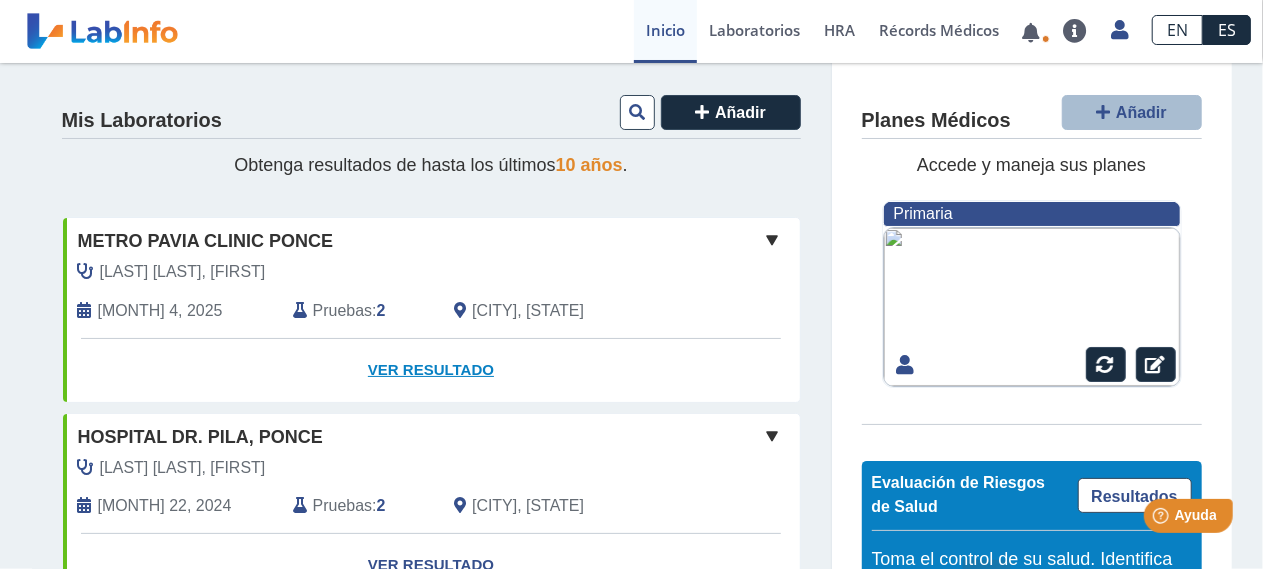 click on "Ver Resultado" 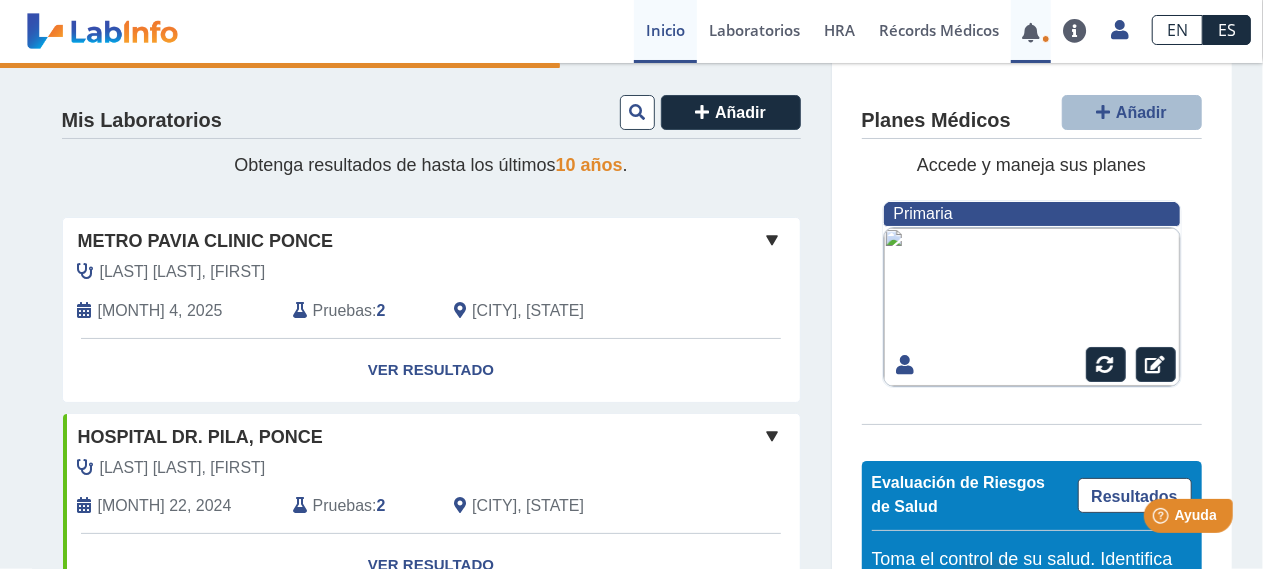 click at bounding box center (1031, 32) 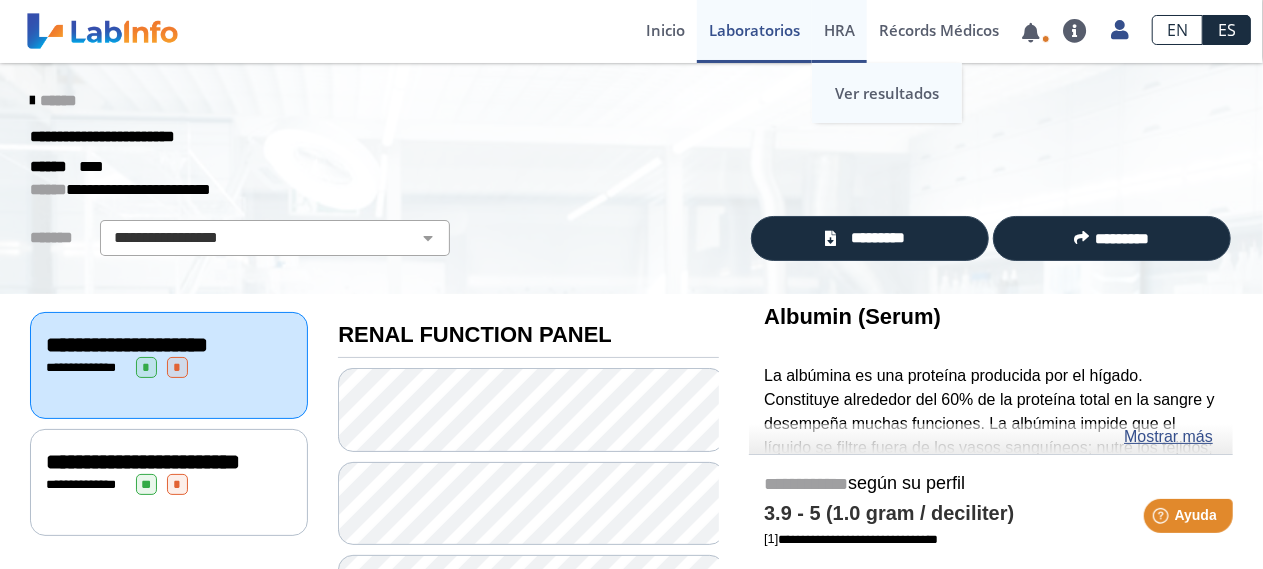 click on "Ver resultados" at bounding box center [887, 93] 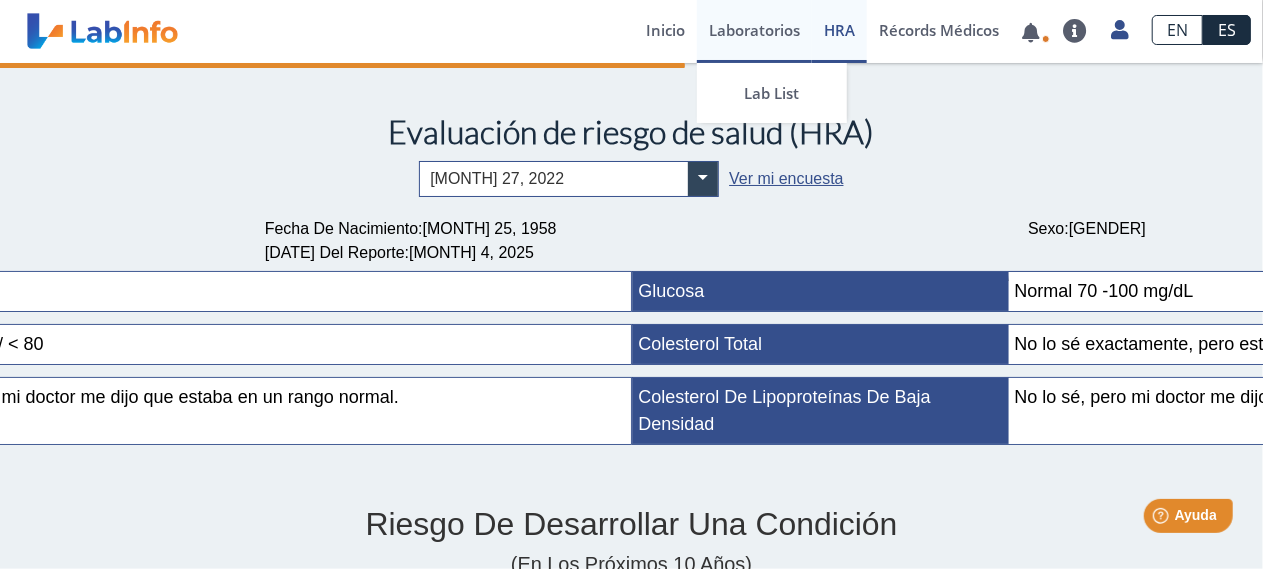 click on "Laboratorios" at bounding box center [754, 31] 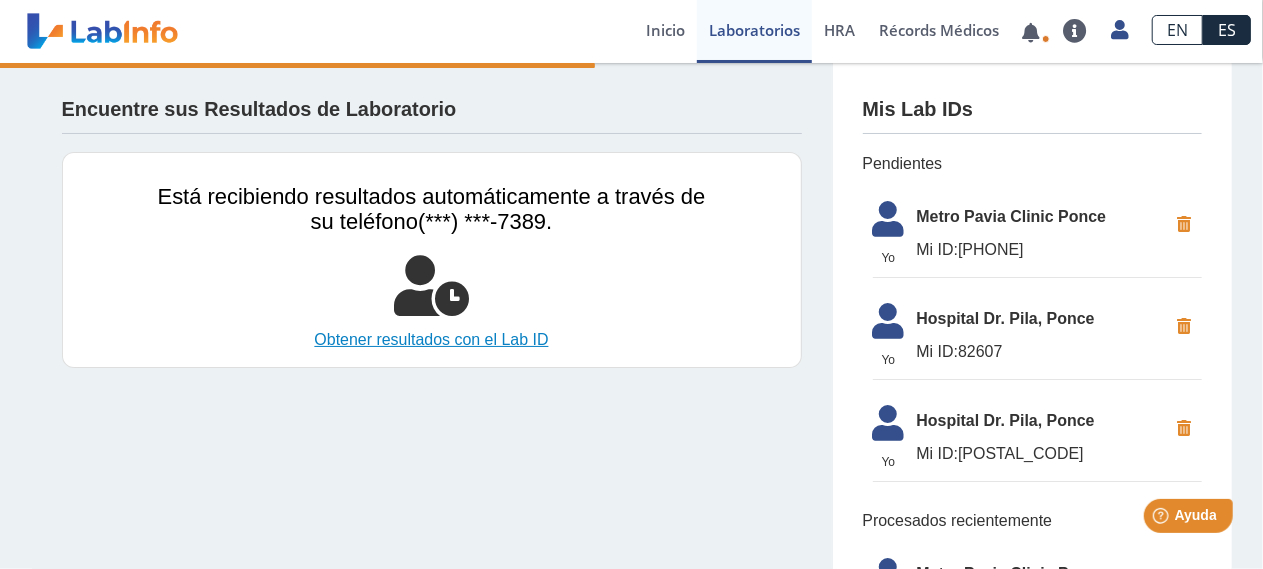 click on "Obtener resultados con el Lab ID" 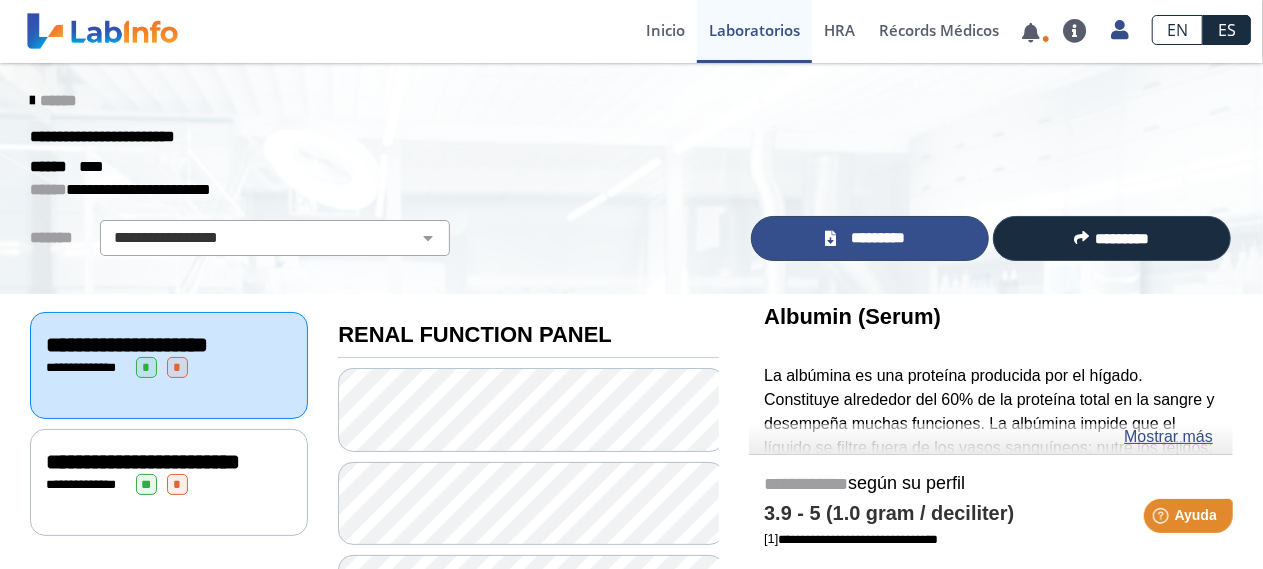 click on "*********" 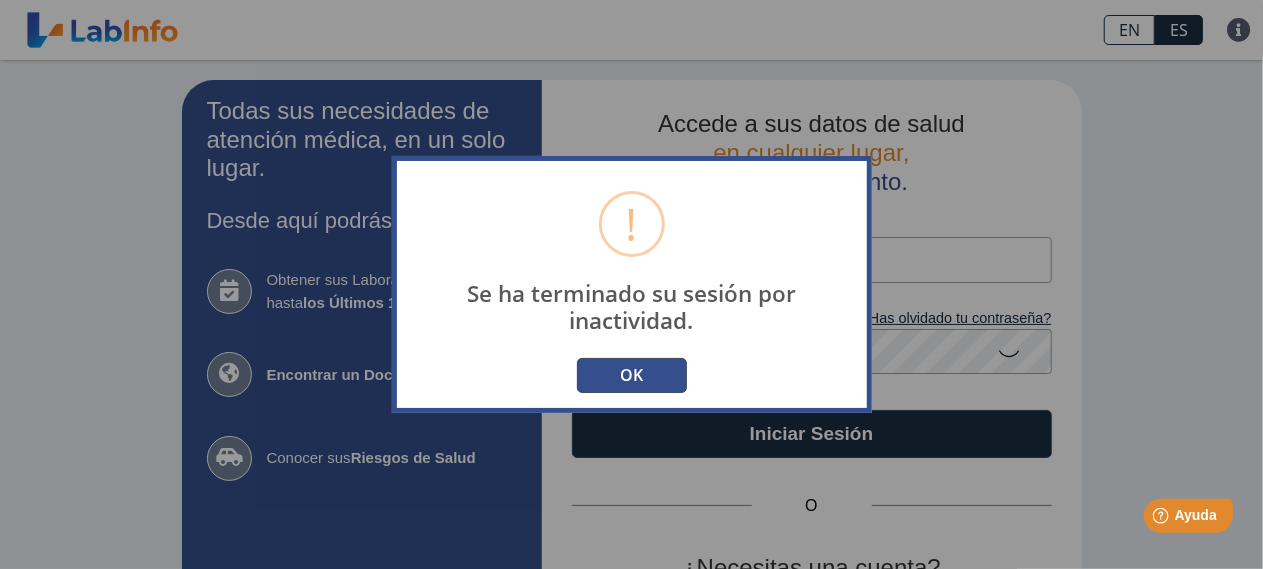 click on "OK" at bounding box center (632, 375) 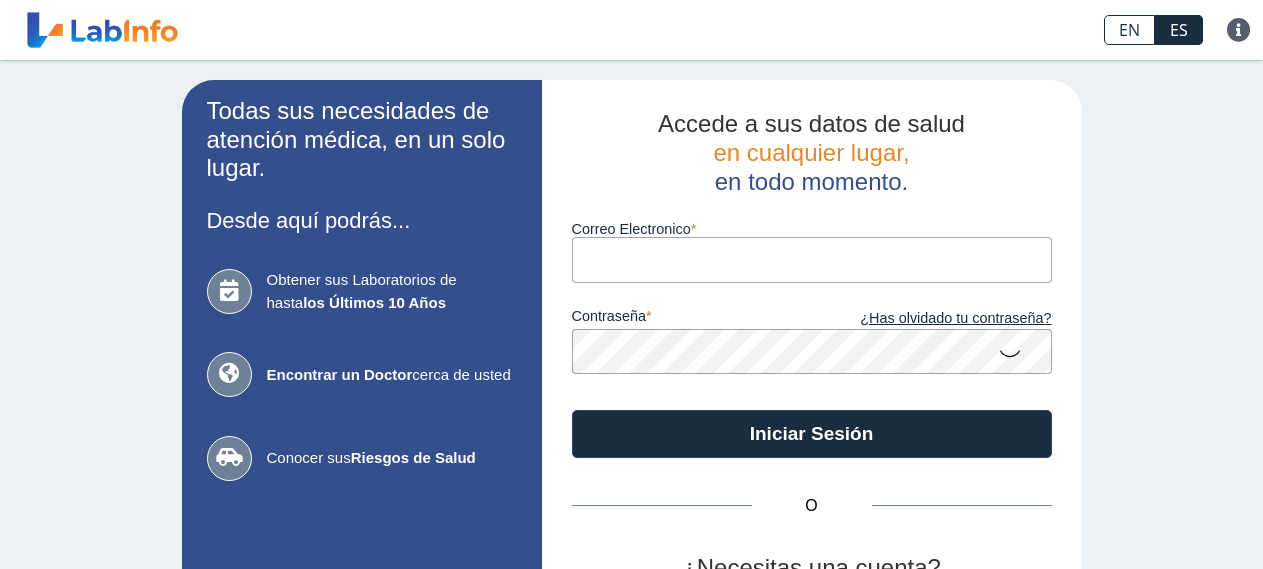 scroll, scrollTop: 0, scrollLeft: 0, axis: both 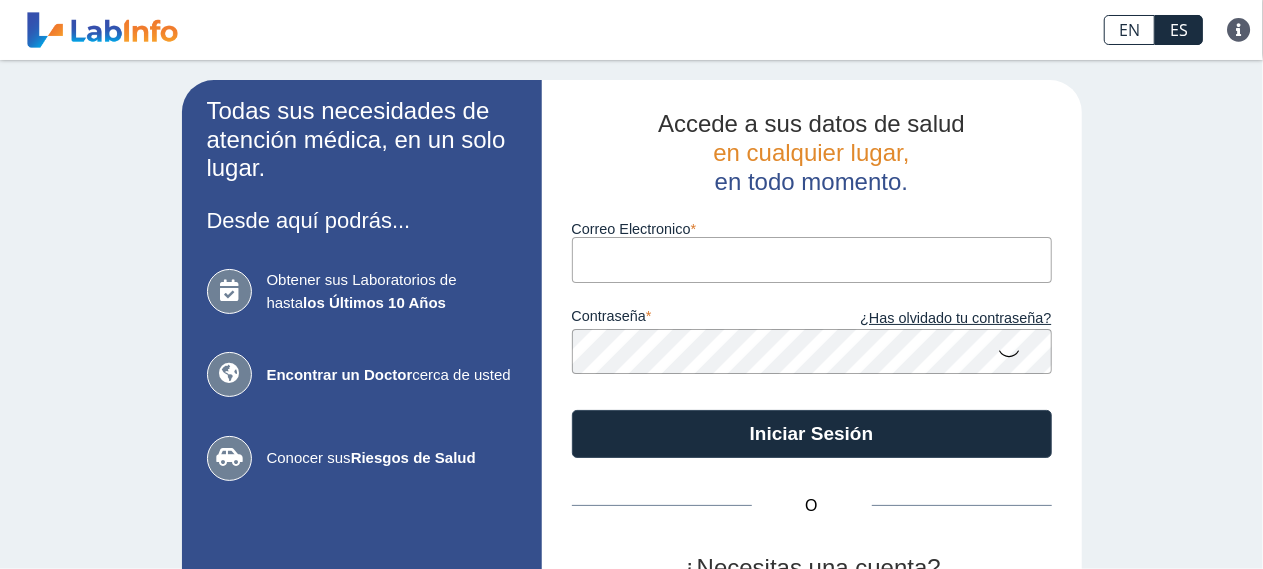 click on "Correo Electronico" at bounding box center (812, 259) 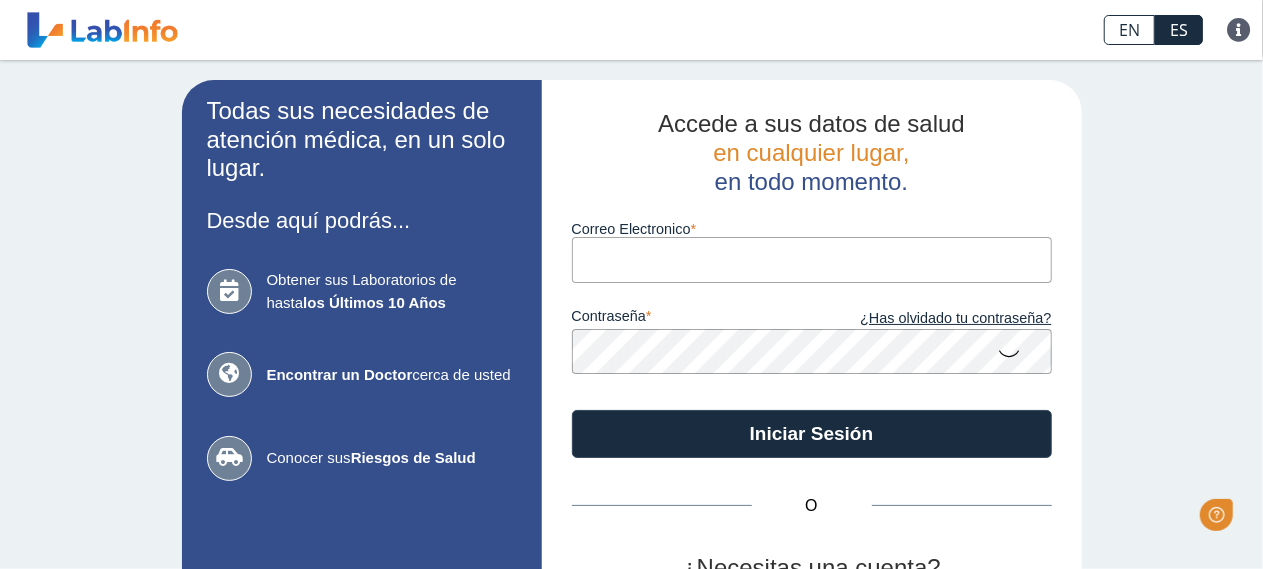 scroll, scrollTop: 0, scrollLeft: 0, axis: both 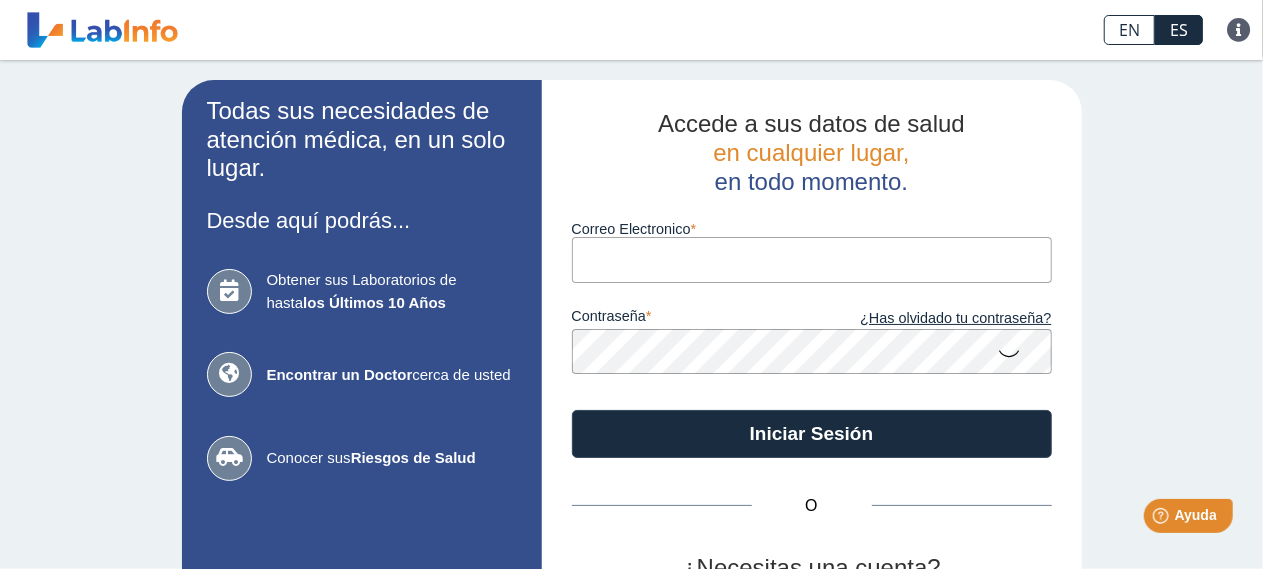 type on "[EMAIL]" 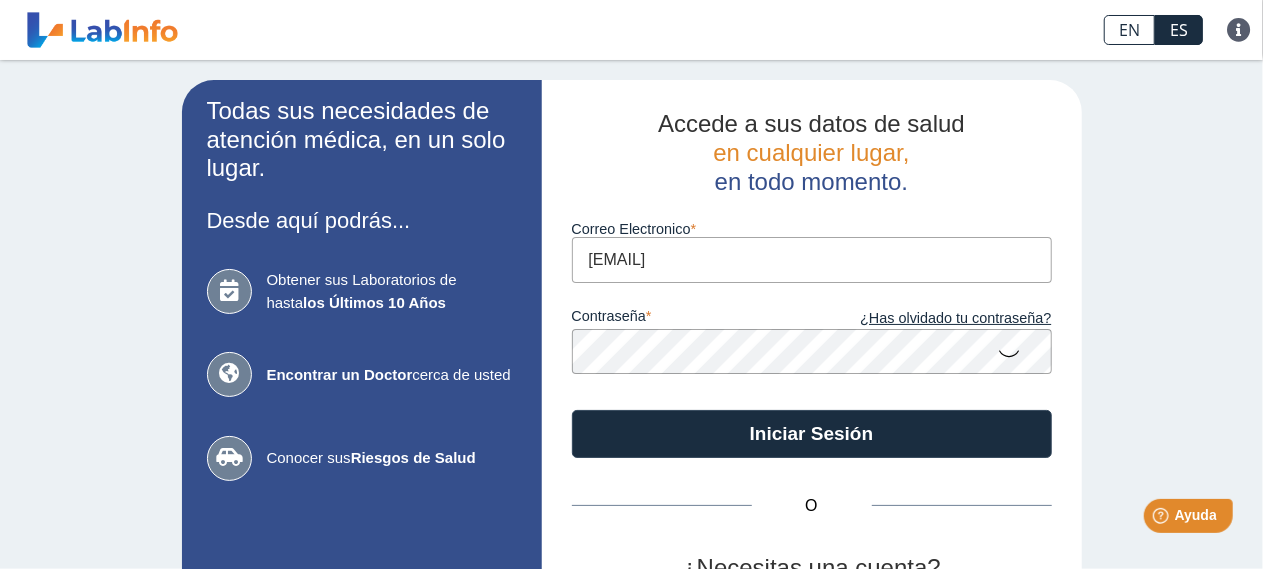 click on "Todas sus necesidades de atención médica, en un solo lugar. Desde aquí podrás... Obtener sus Laboratorios de hasta  los Últimos 10 Años Encontrar un Doctor  cerca de usted Conocer sus  Riesgos de Salud ¡Cumplimos con HIPAA! Accede a sus datos de salud     en cualquier lugar,     en todo momento. Correo Electronico [EMAIL] contraseña ¿Has olvidado tu contraseña? Iniciar Sesión O ¿Necesitas una cuenta? Regístrate" 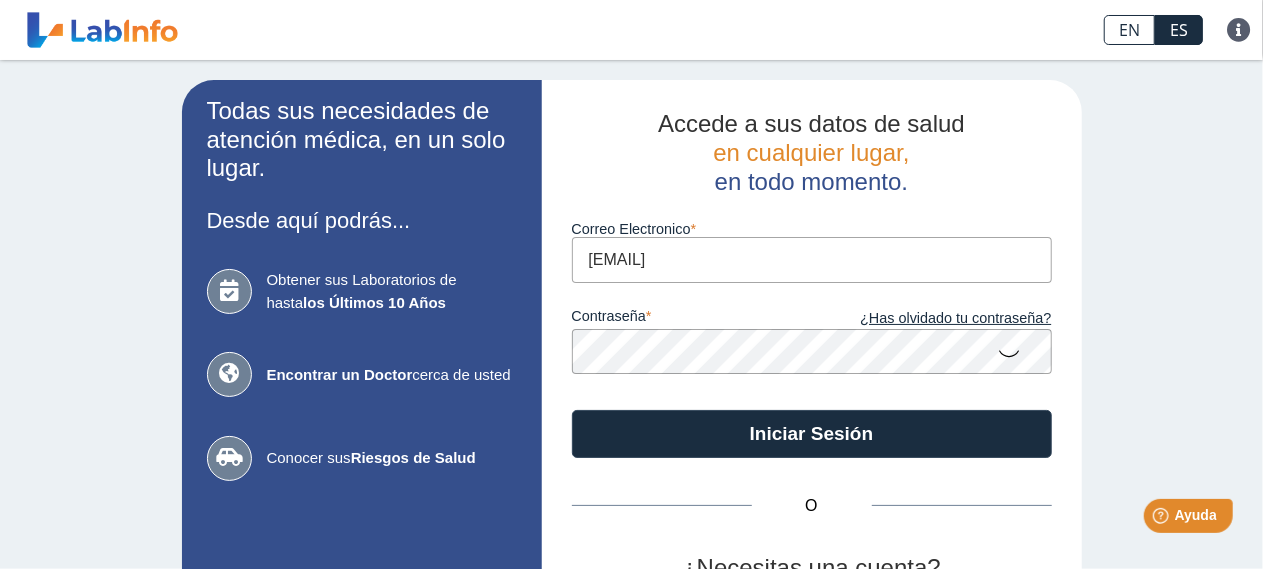 click 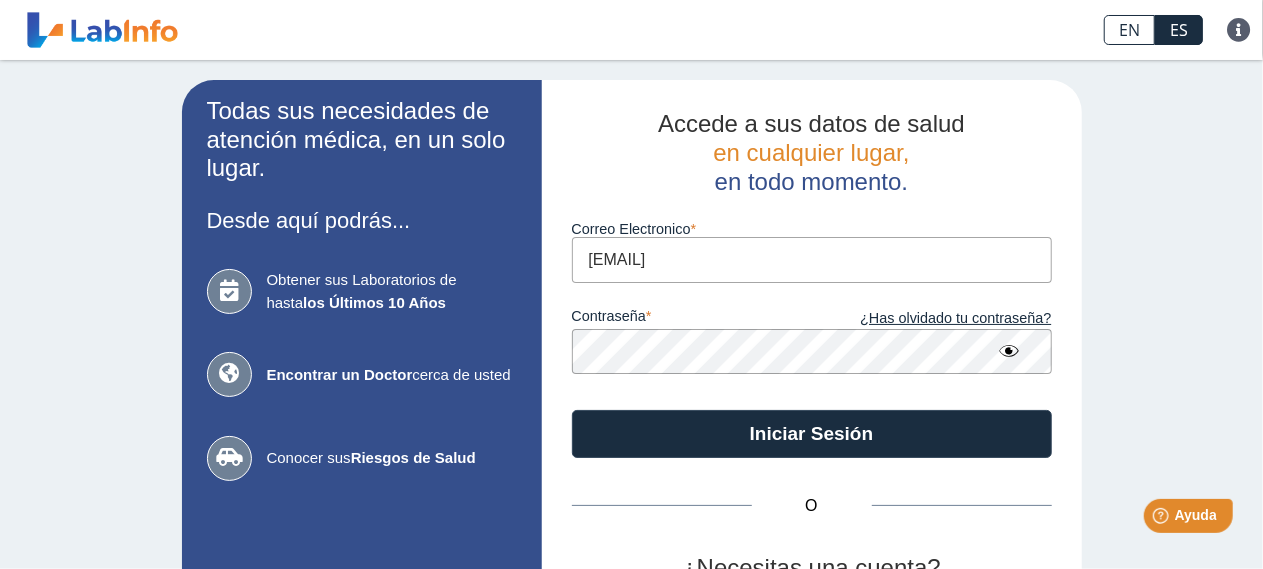 click 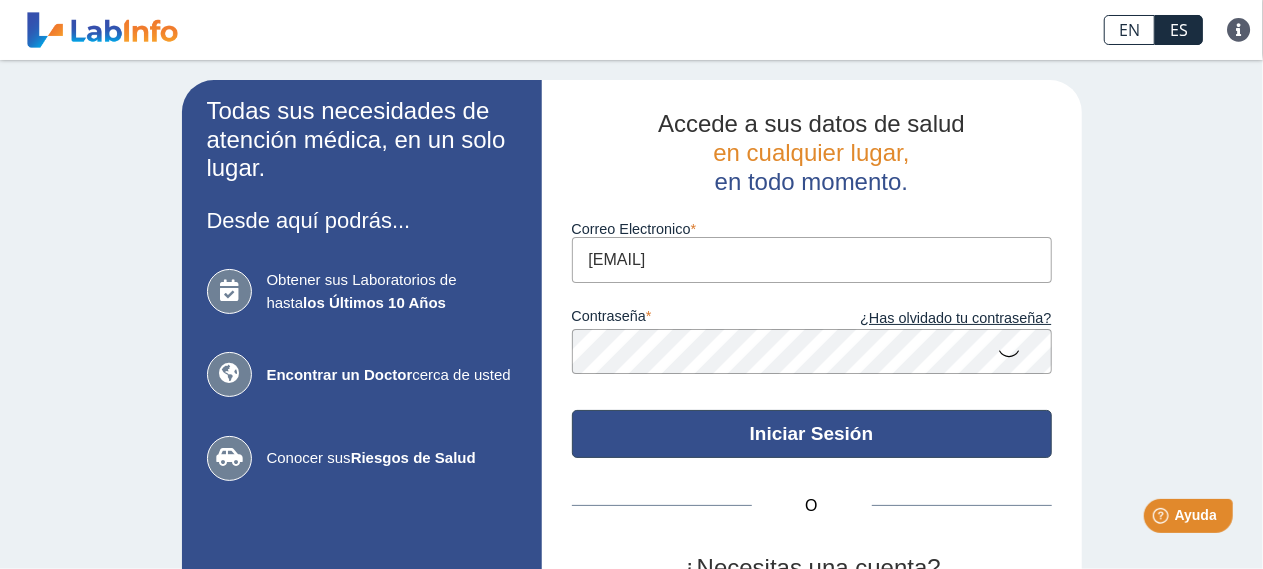 click on "Iniciar Sesión" 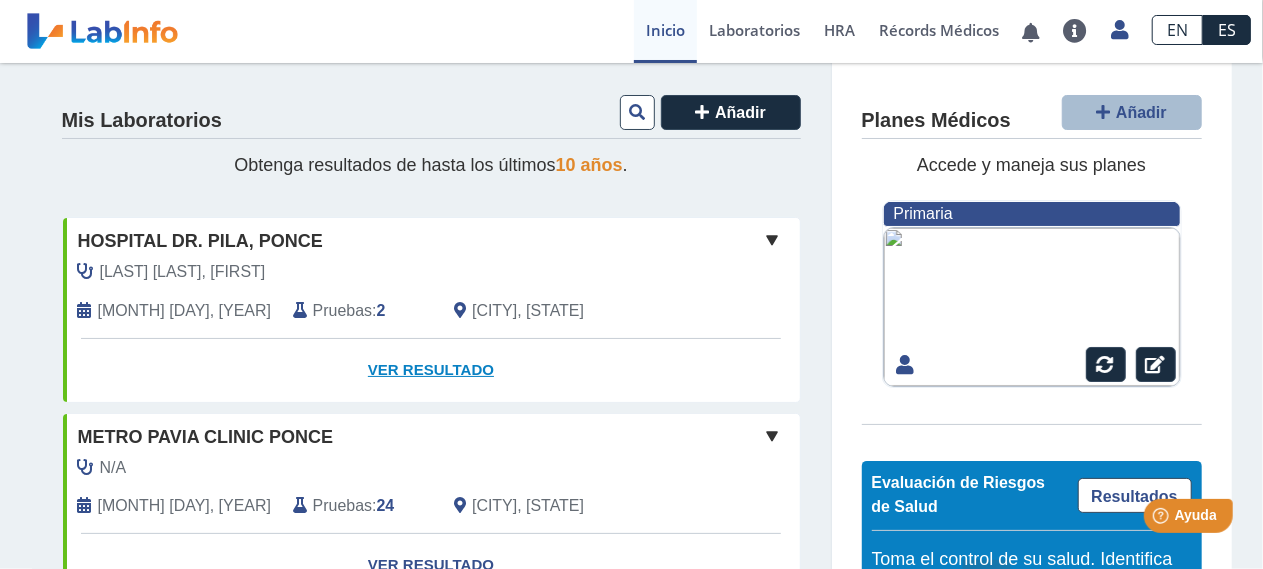 click on "Ver Resultado" 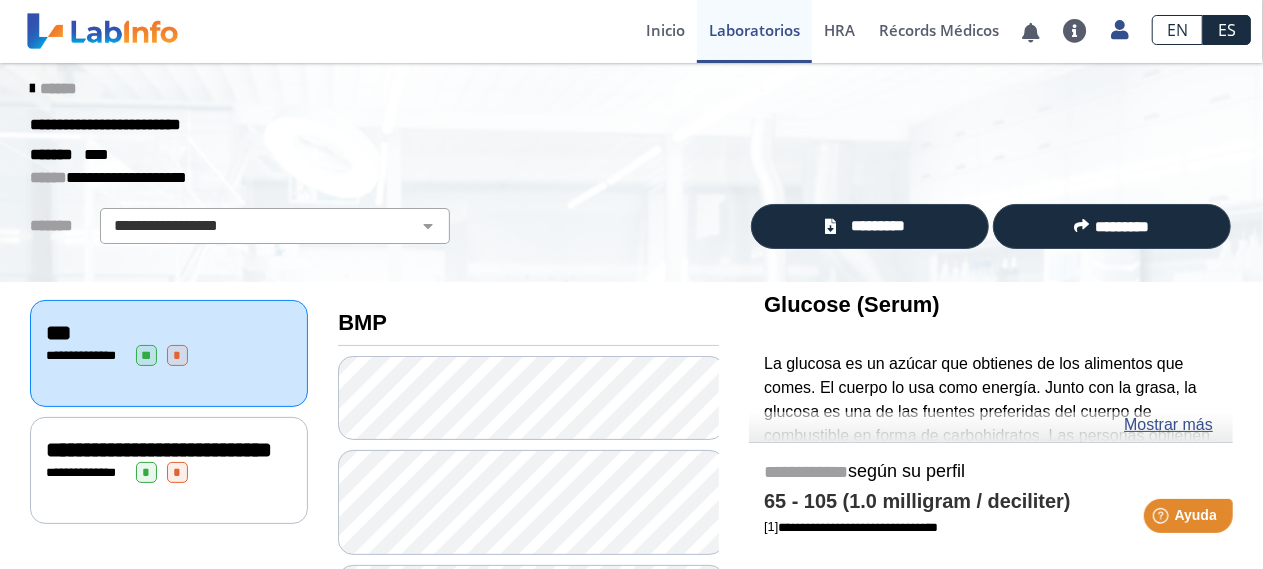 scroll, scrollTop: 0, scrollLeft: 0, axis: both 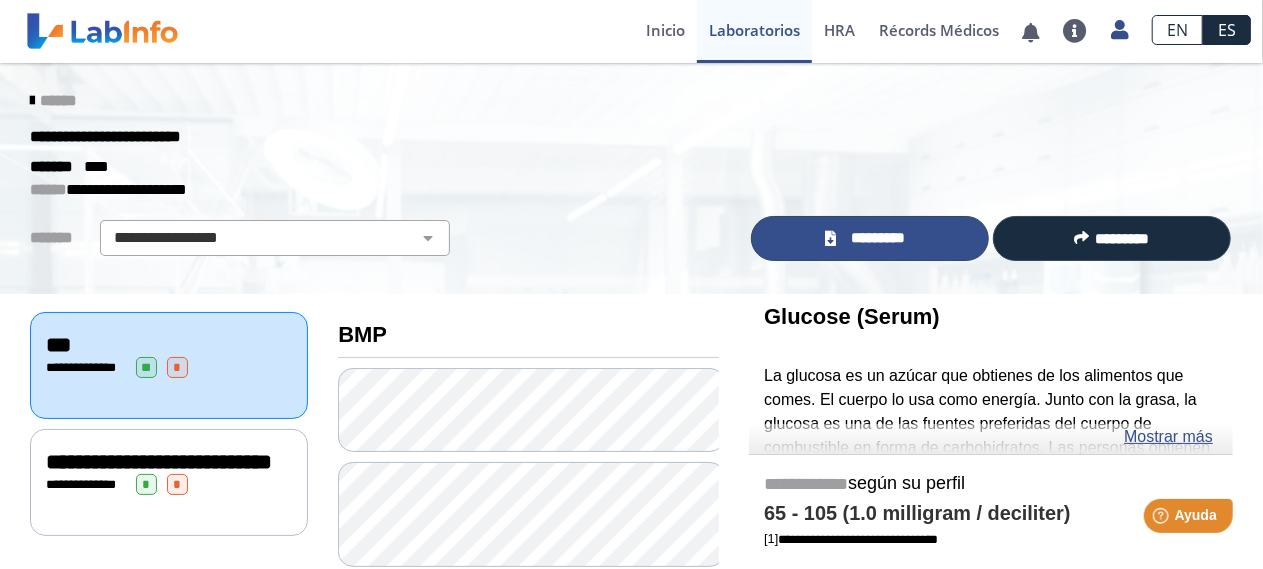 click on "*********" 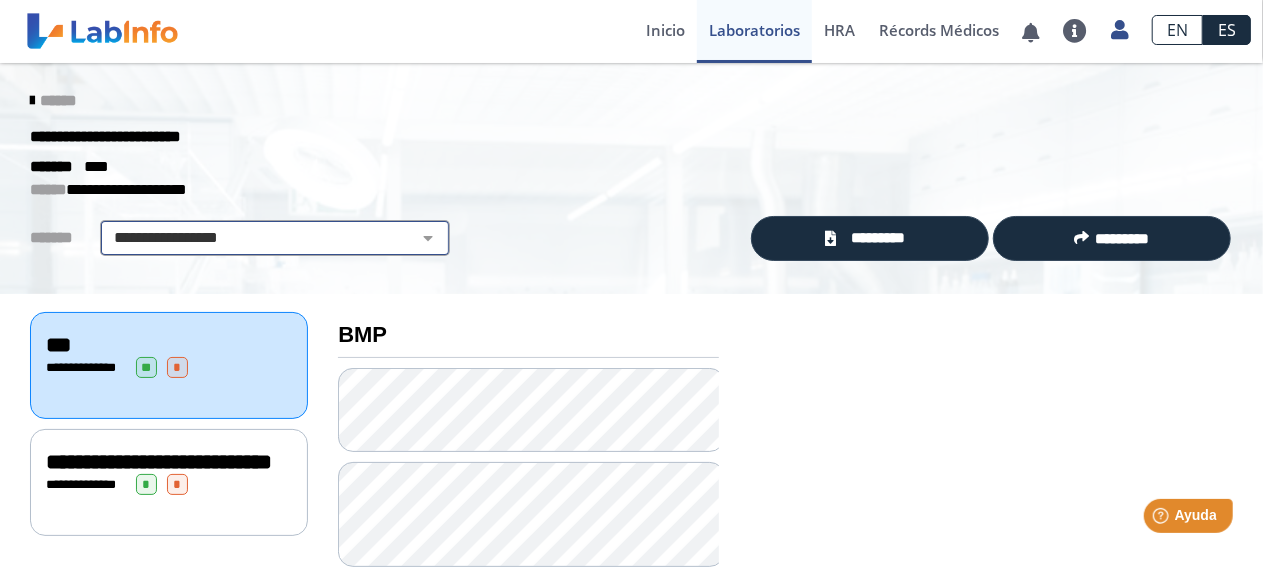 click on "**********" 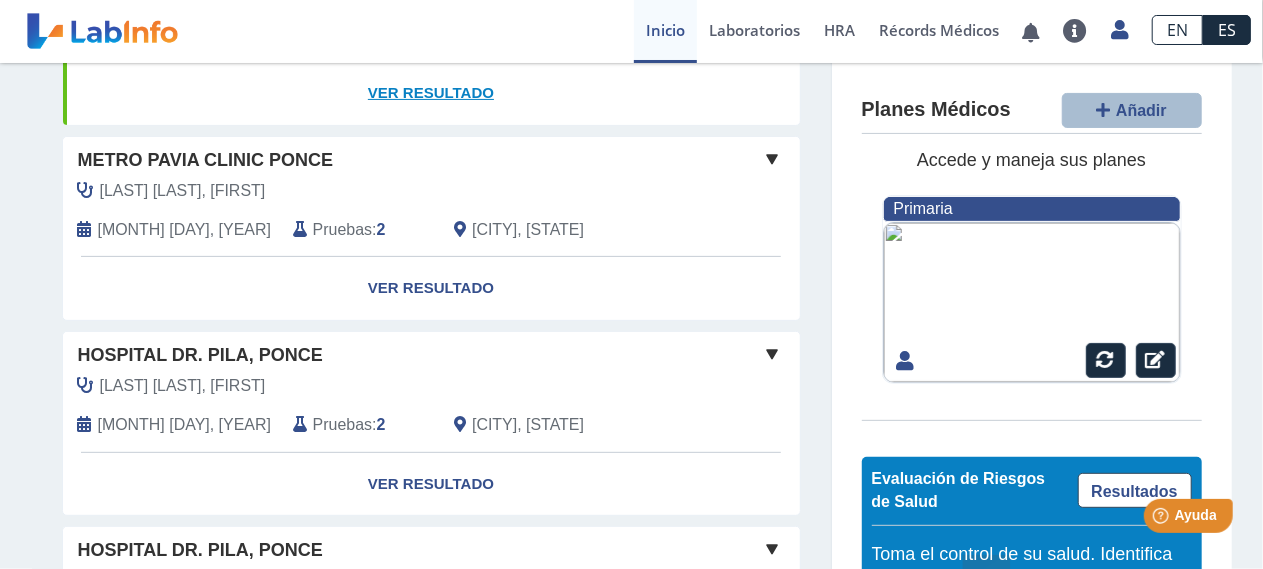 scroll, scrollTop: 300, scrollLeft: 0, axis: vertical 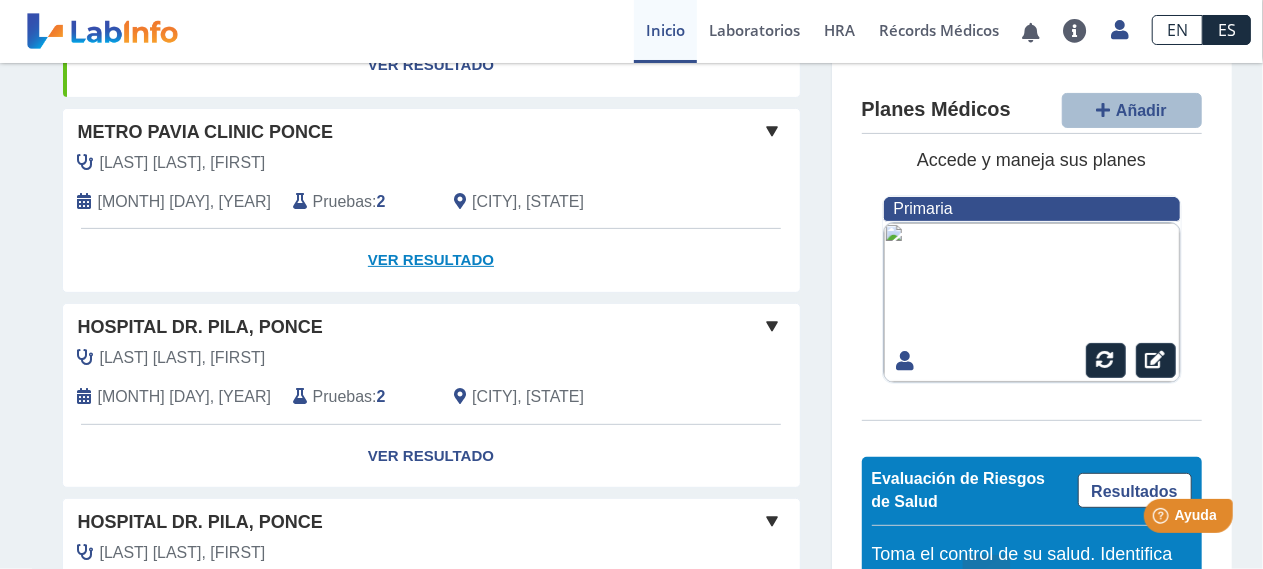 click on "Ver Resultado" 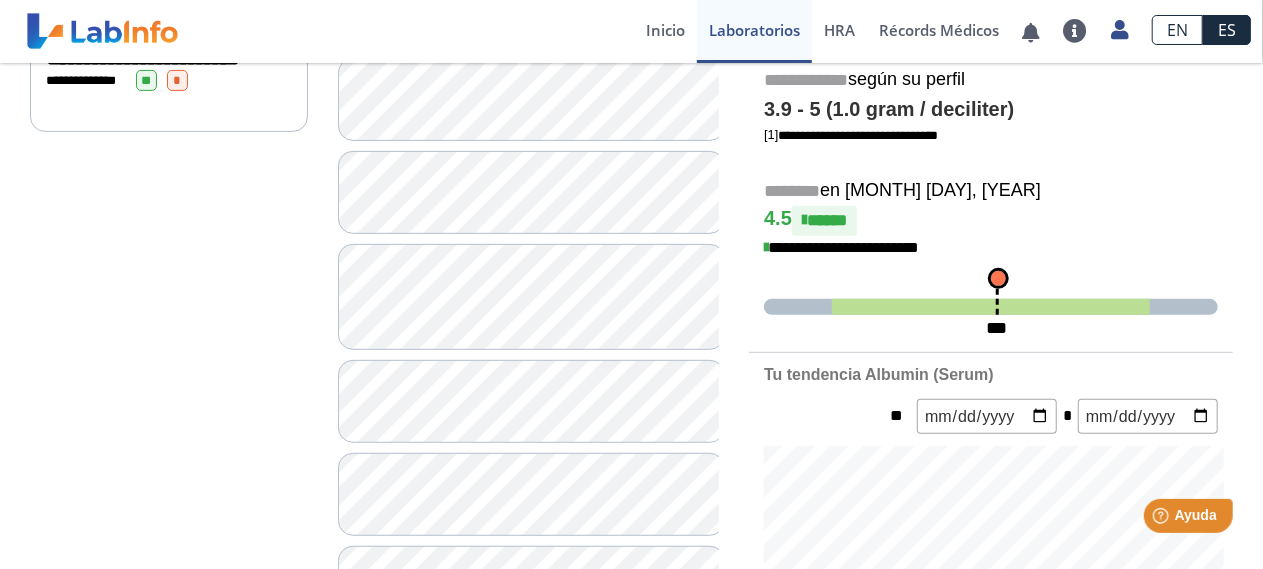 scroll, scrollTop: 0, scrollLeft: 0, axis: both 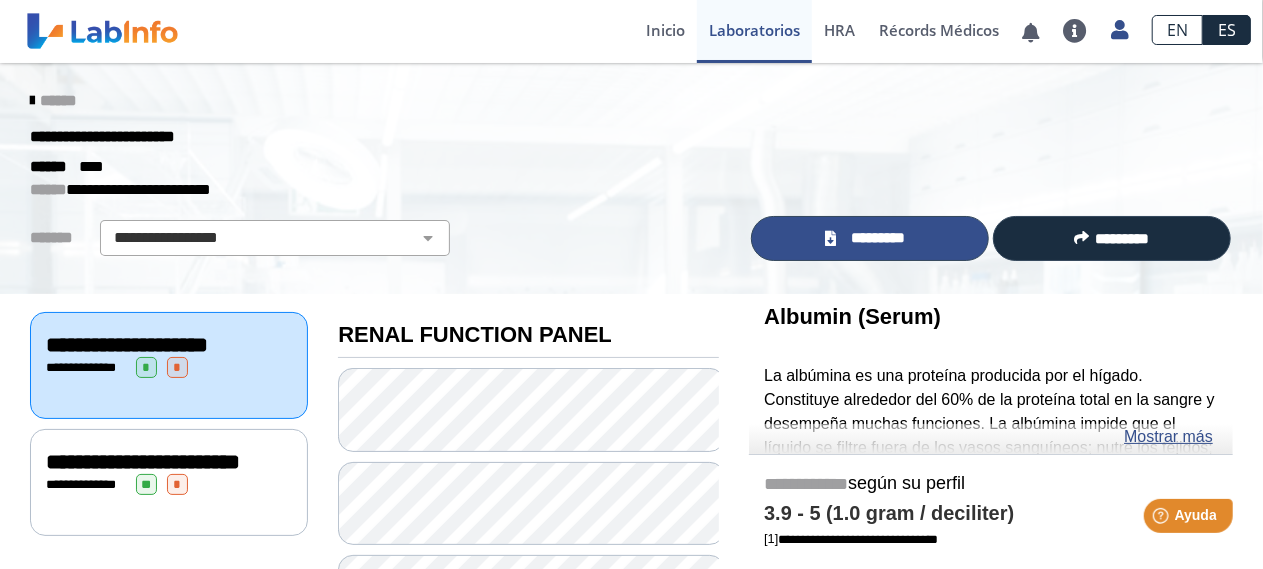 click on "*********" 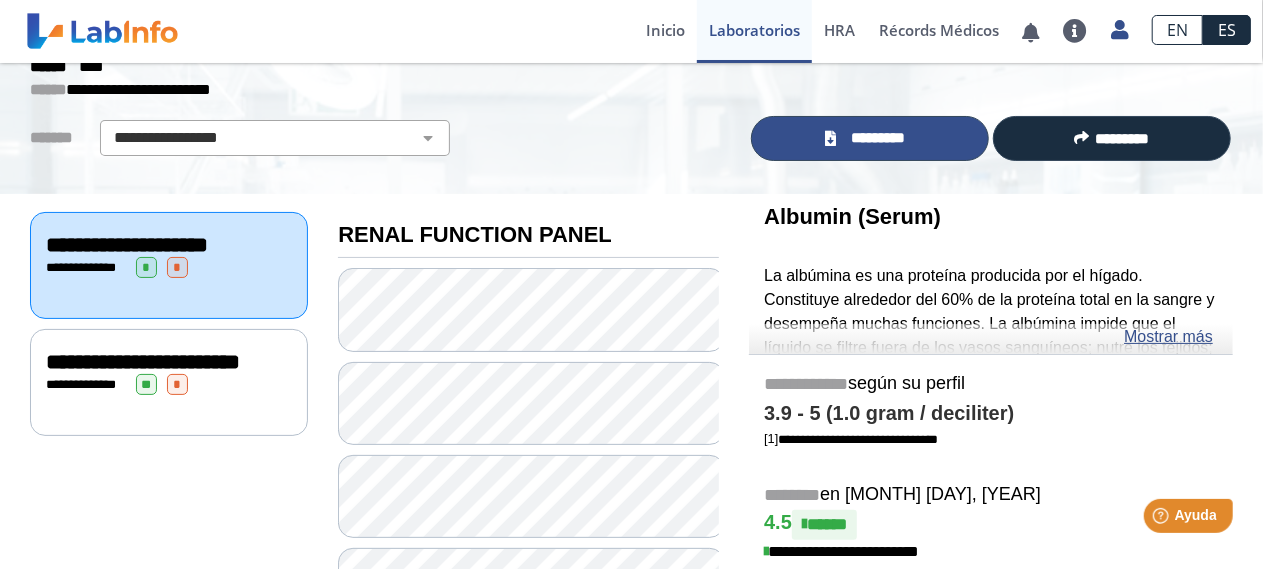 scroll, scrollTop: 200, scrollLeft: 0, axis: vertical 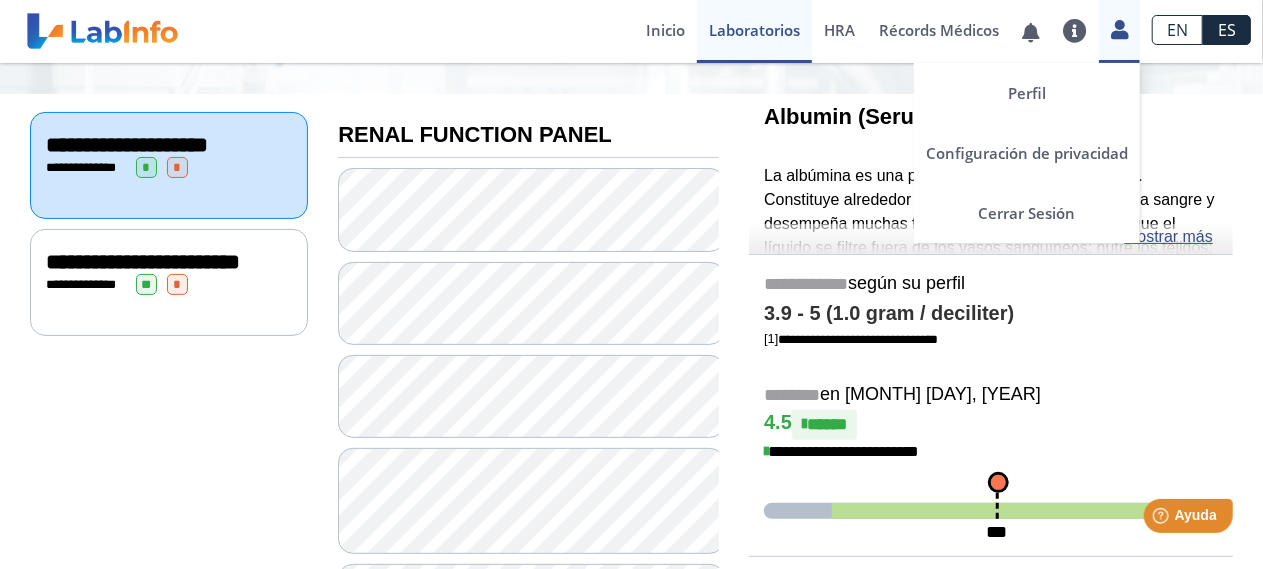 click at bounding box center (1119, 29) 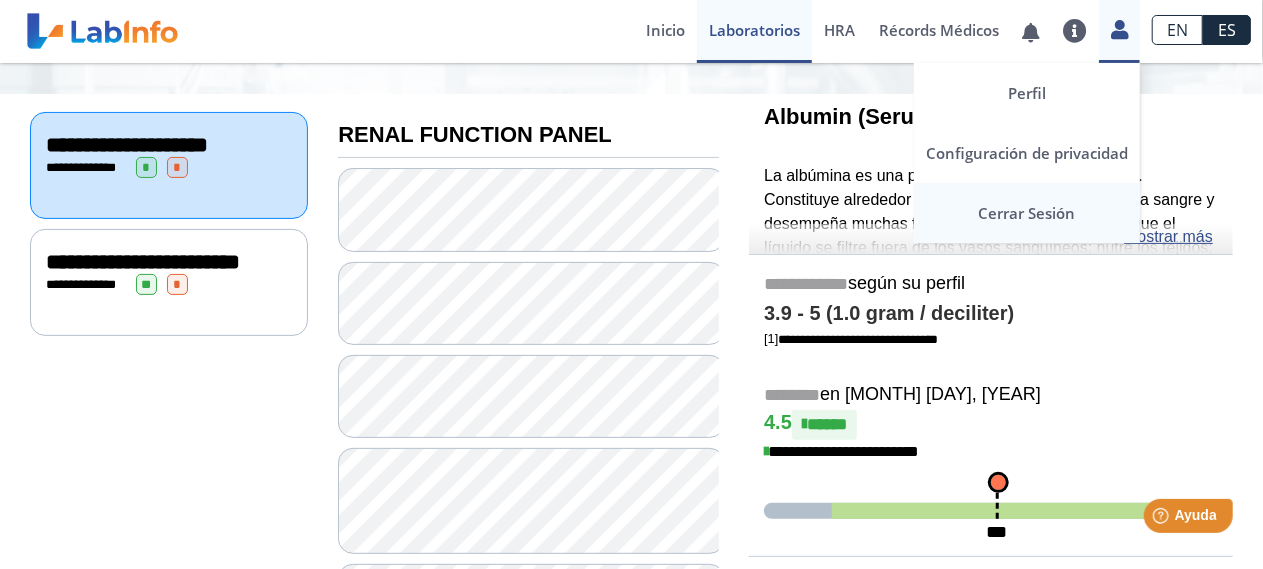 click on "Cerrar Sesión" at bounding box center [1027, 213] 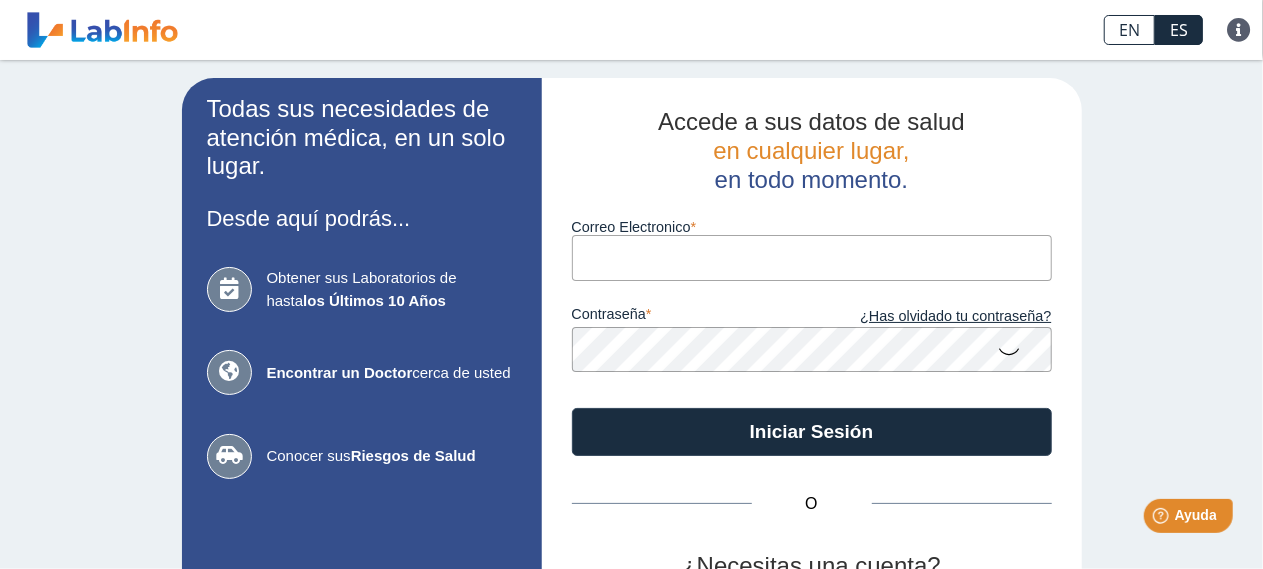 scroll, scrollTop: 0, scrollLeft: 0, axis: both 